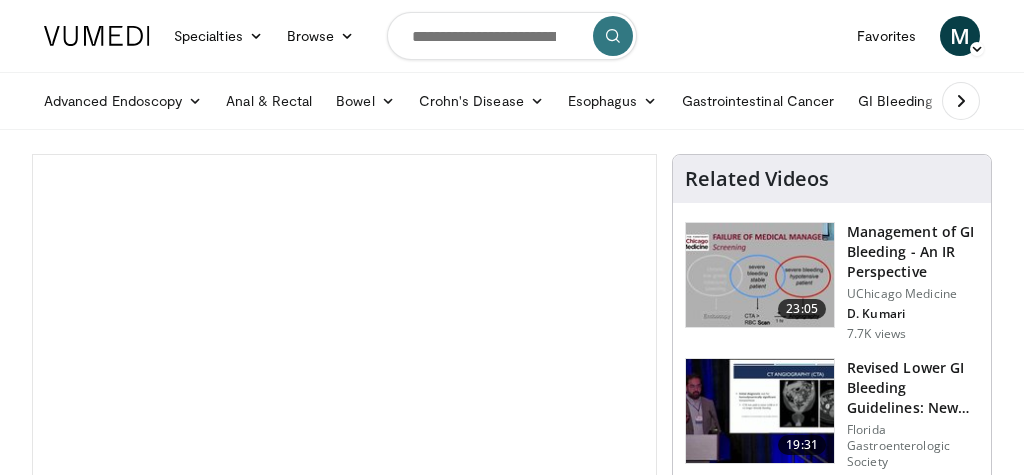 scroll, scrollTop: 0, scrollLeft: 0, axis: both 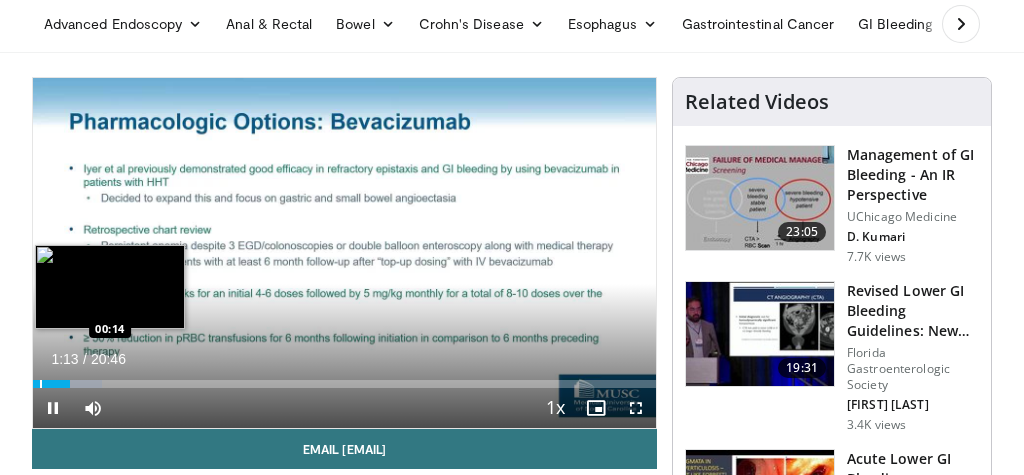 click at bounding box center (41, 384) 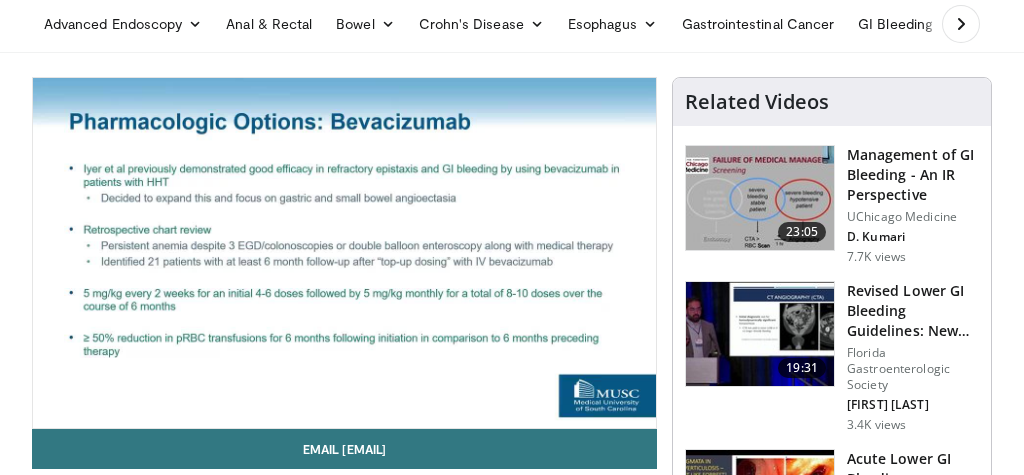 click on "10 seconds
Tap to unmute" at bounding box center [344, 253] 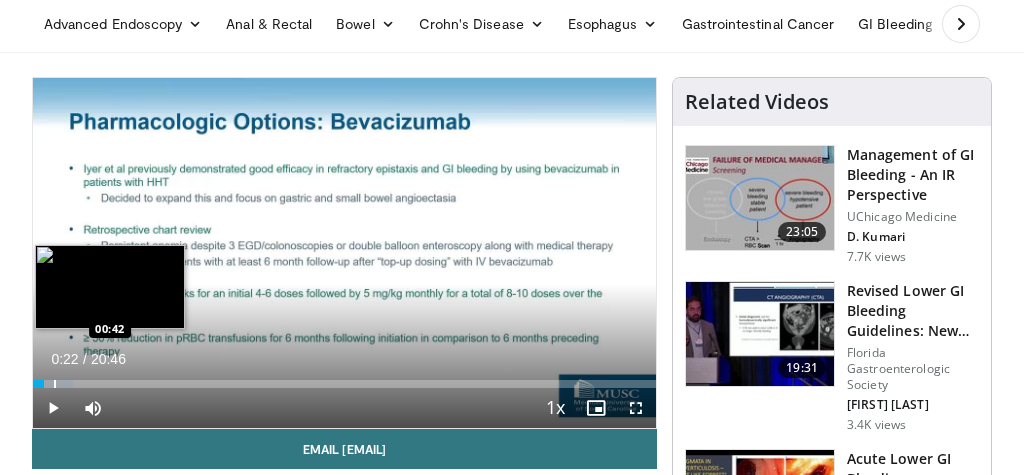 click at bounding box center (55, 384) 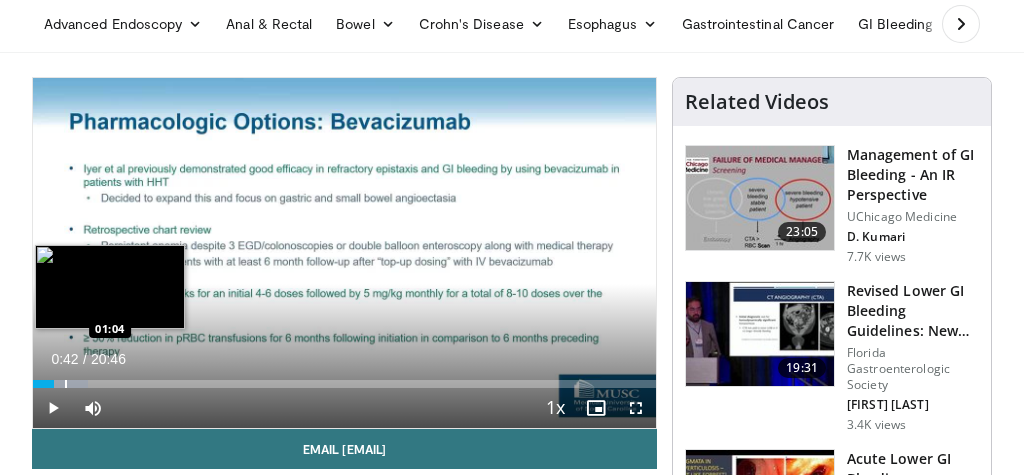 click at bounding box center (66, 384) 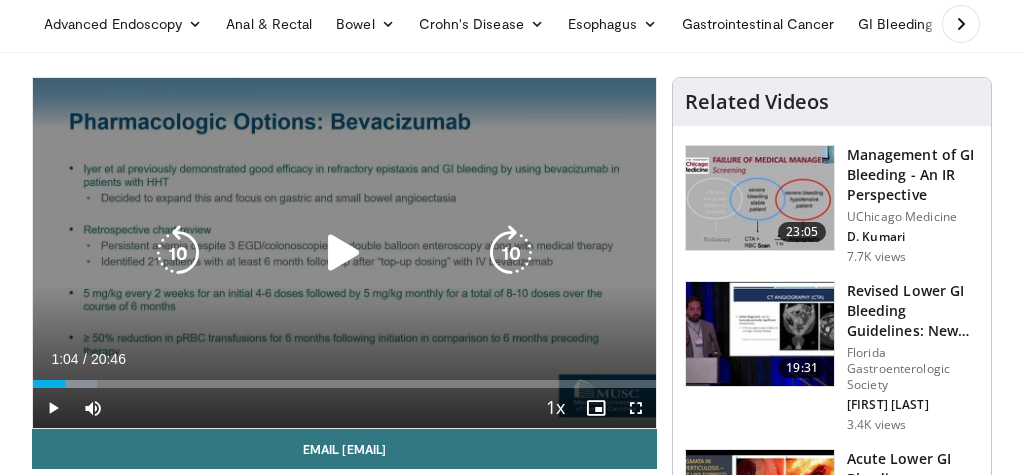 click at bounding box center [344, 253] 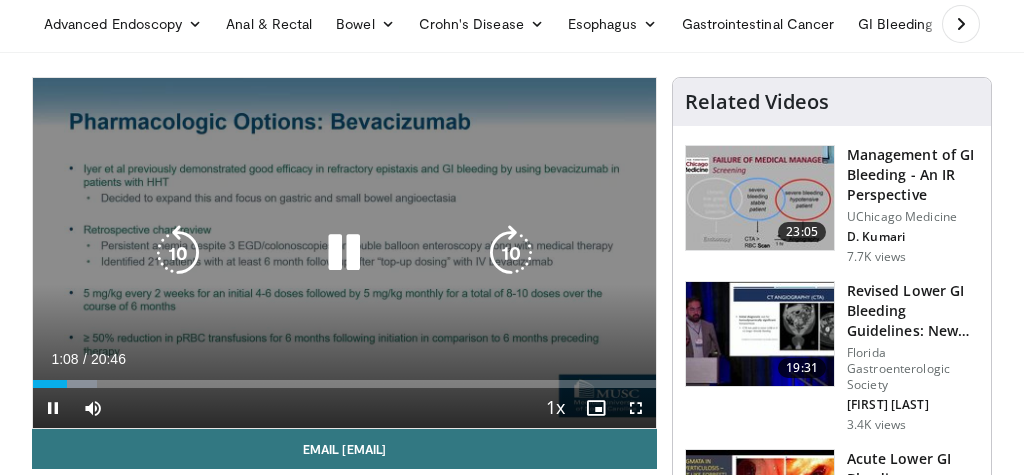 click at bounding box center [73, 384] 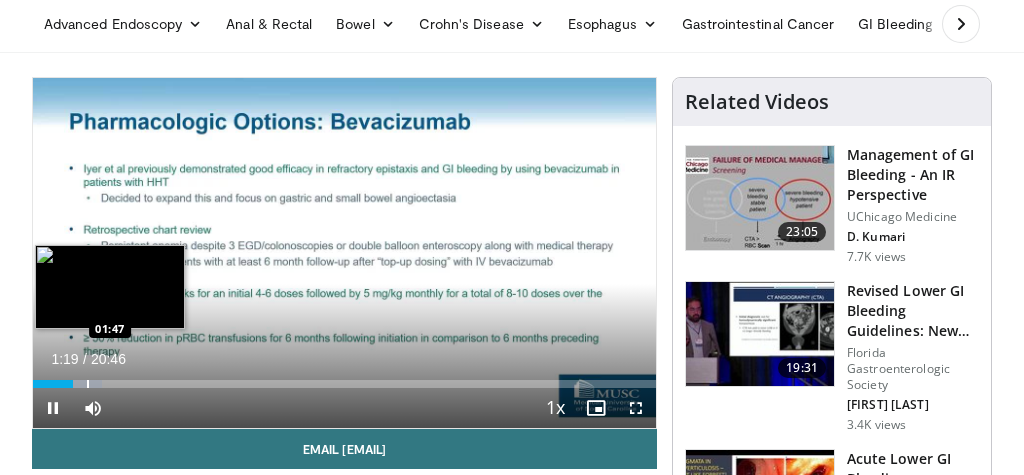 click at bounding box center (88, 384) 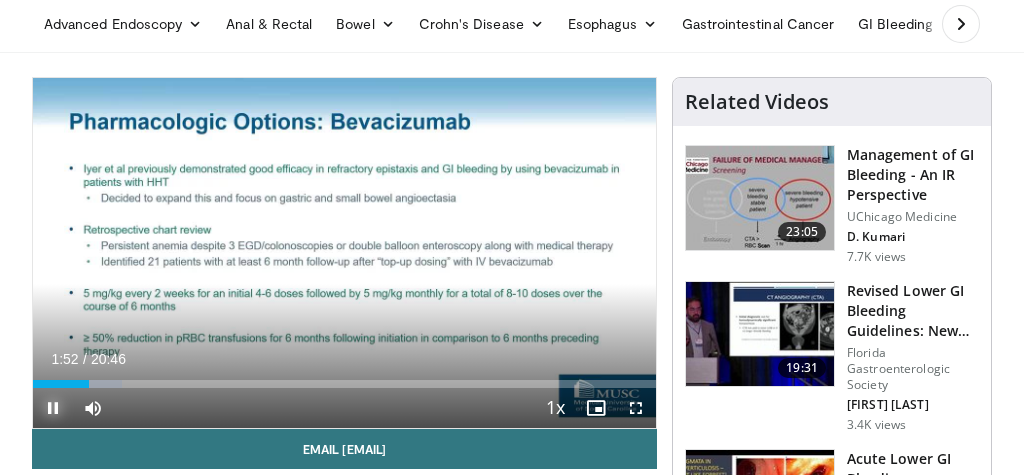 click at bounding box center [53, 408] 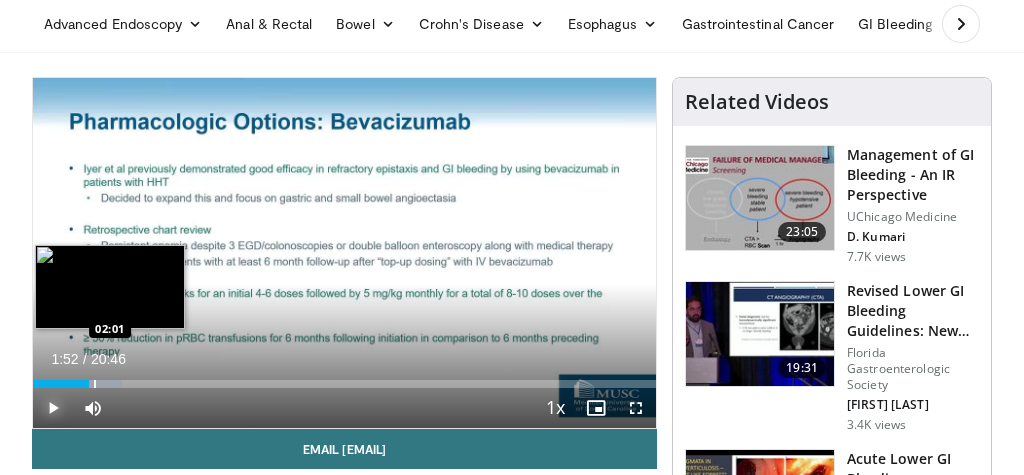 click at bounding box center (95, 384) 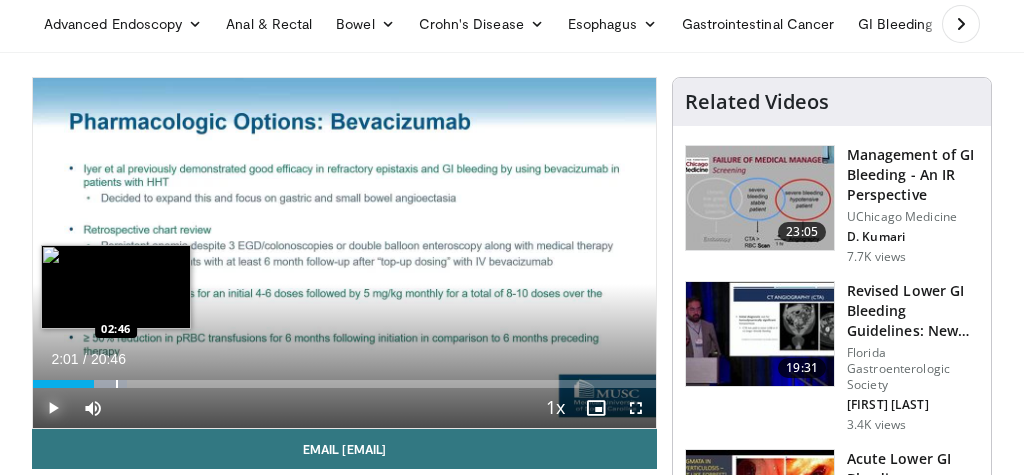 click at bounding box center (117, 384) 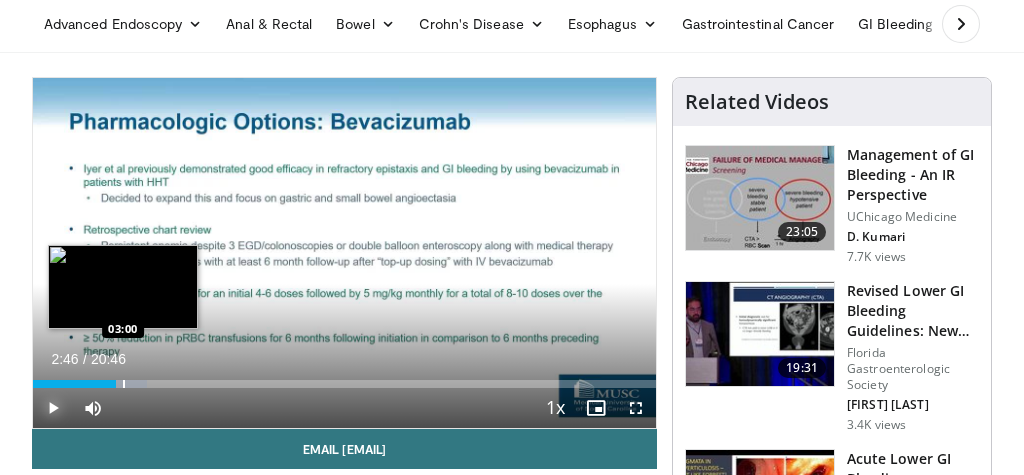 click at bounding box center (124, 384) 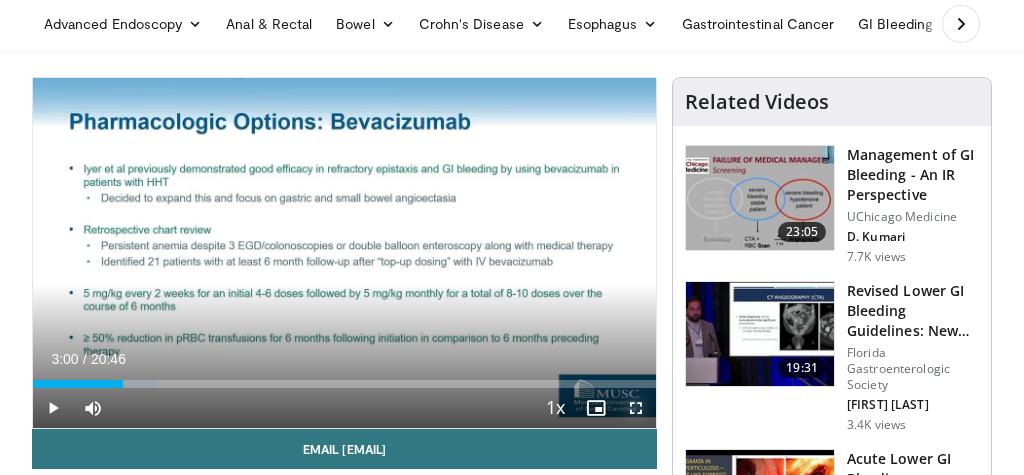 click at bounding box center (636, 408) 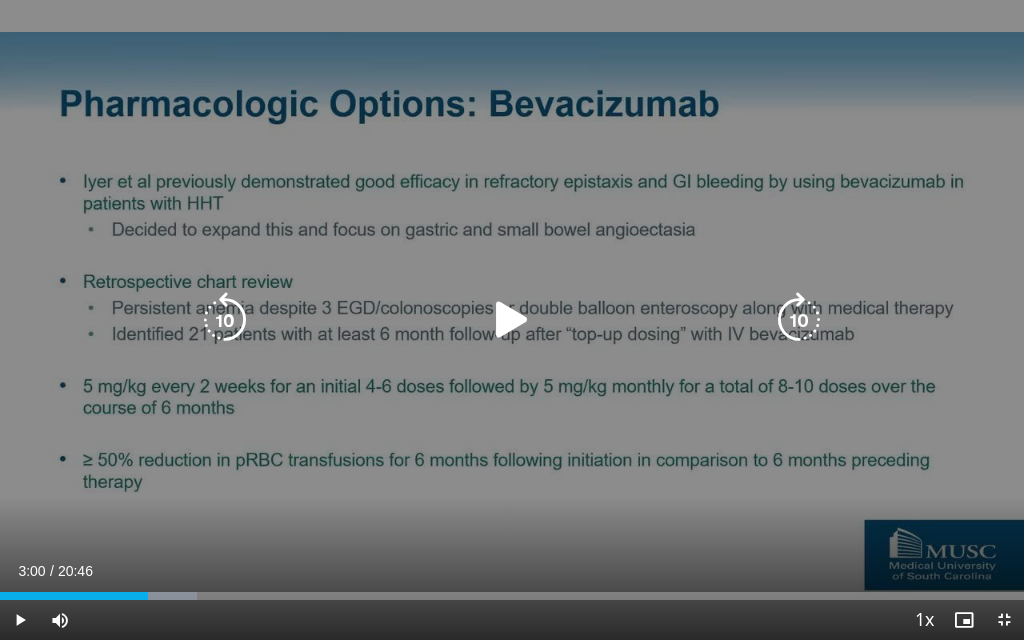 click at bounding box center (512, 320) 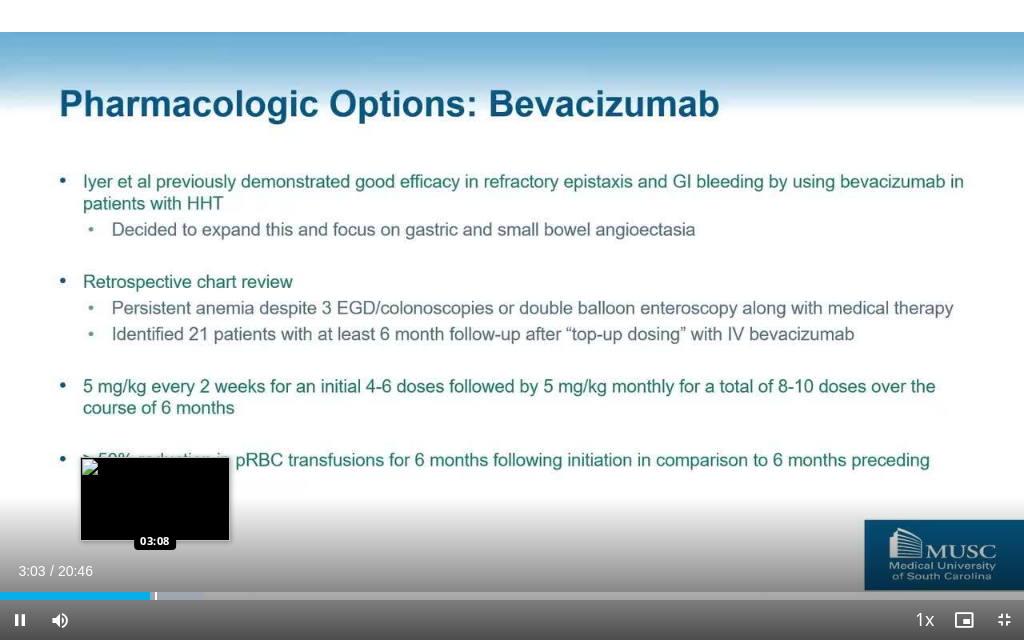 click at bounding box center [156, 596] 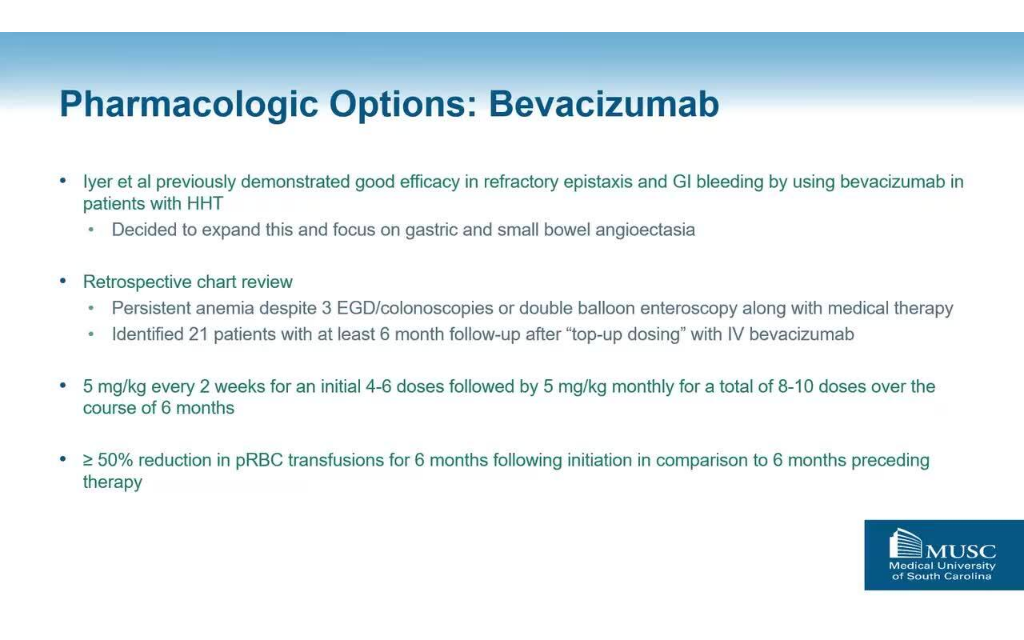 click on "10 seconds
Tap to unmute" at bounding box center [512, 320] 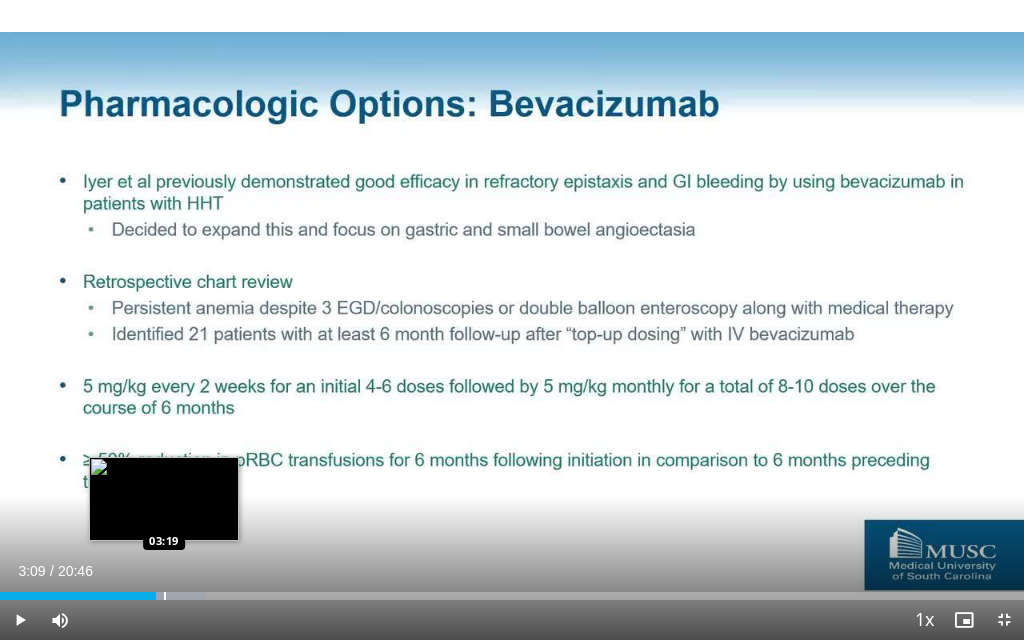 click at bounding box center (165, 596) 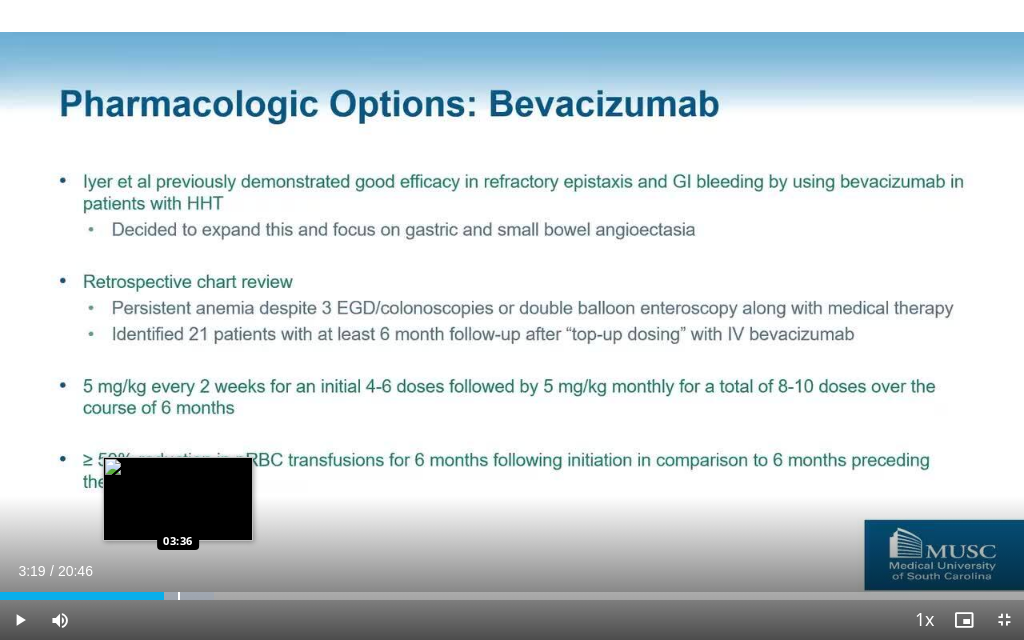 click at bounding box center (179, 596) 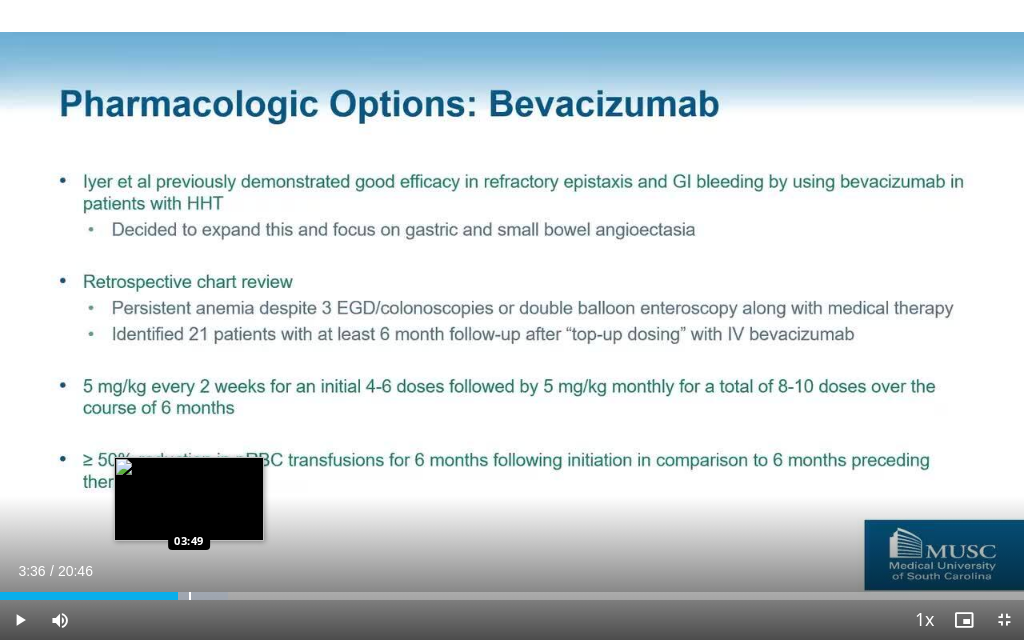 click at bounding box center [190, 596] 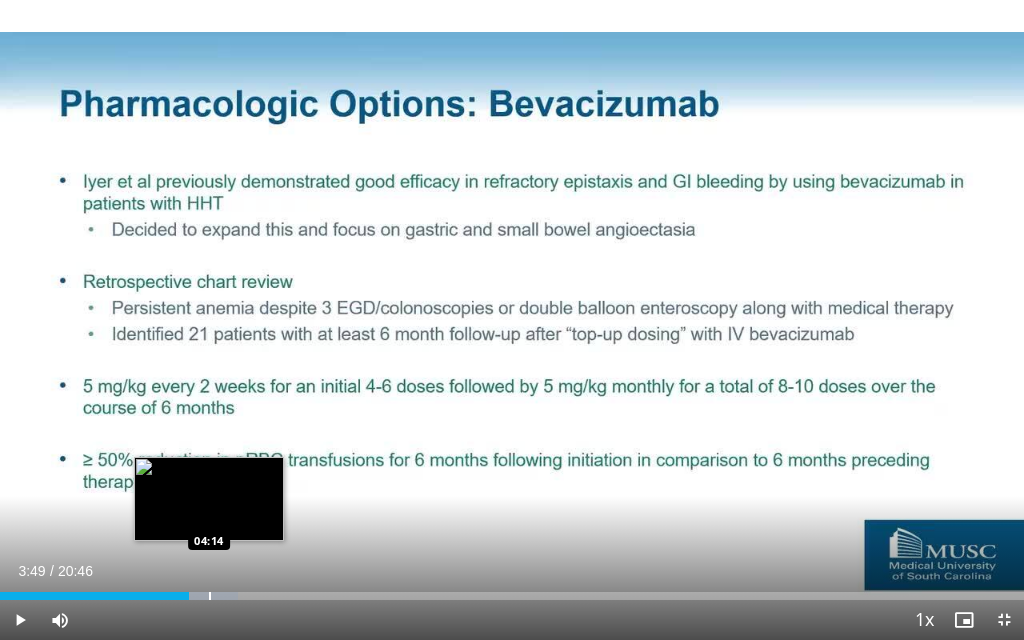 click at bounding box center (210, 596) 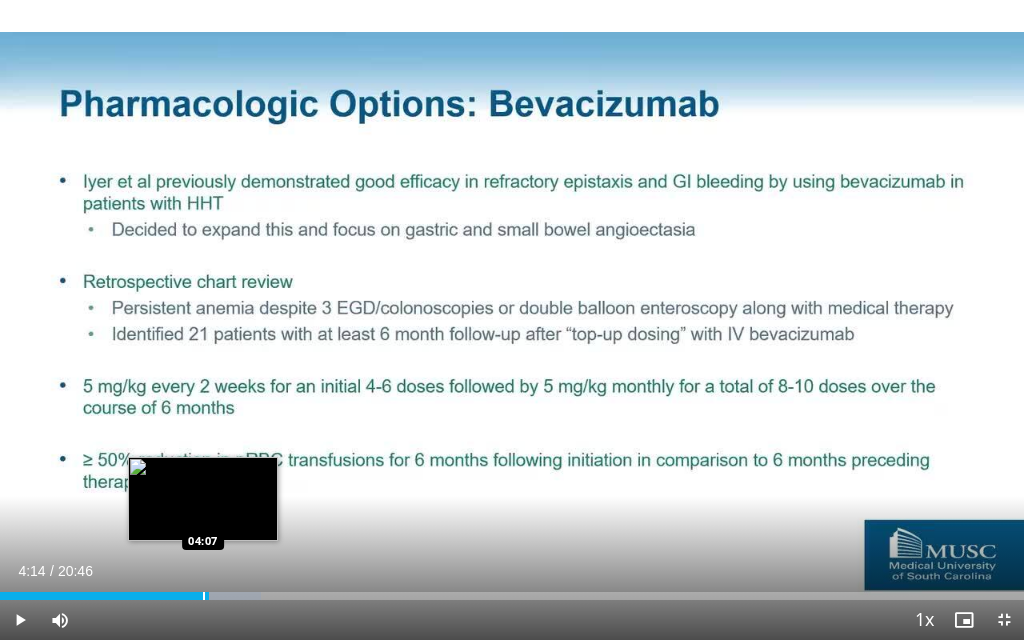 click at bounding box center (204, 596) 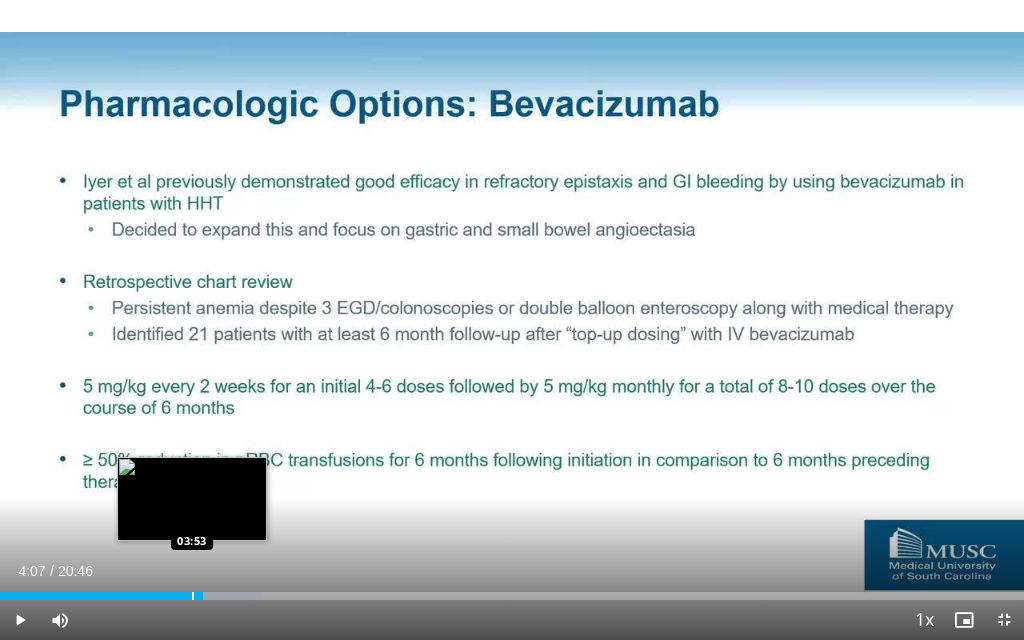 click at bounding box center (193, 596) 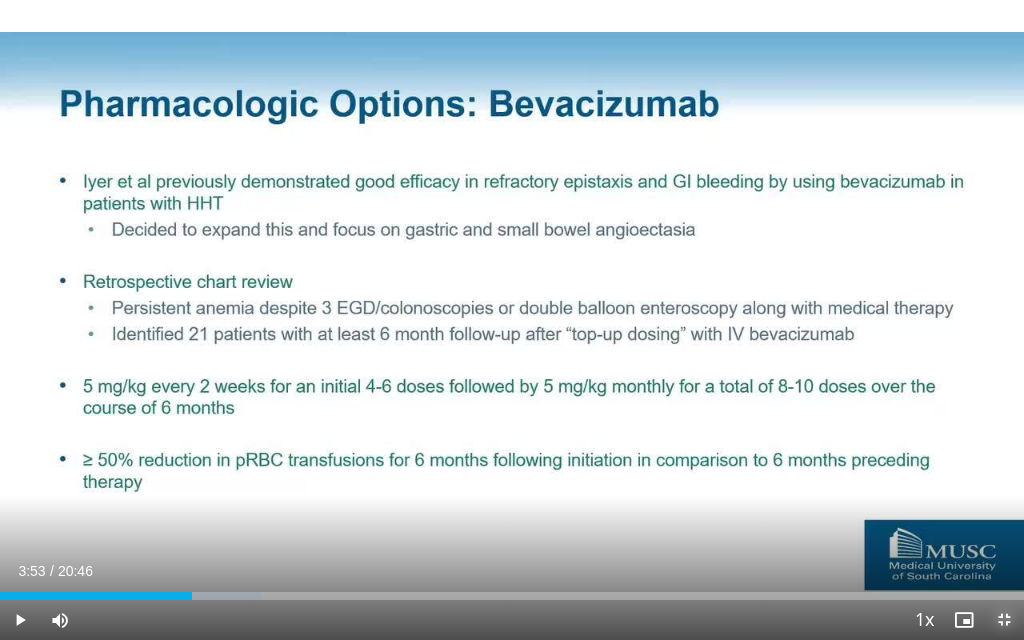 click at bounding box center (1004, 620) 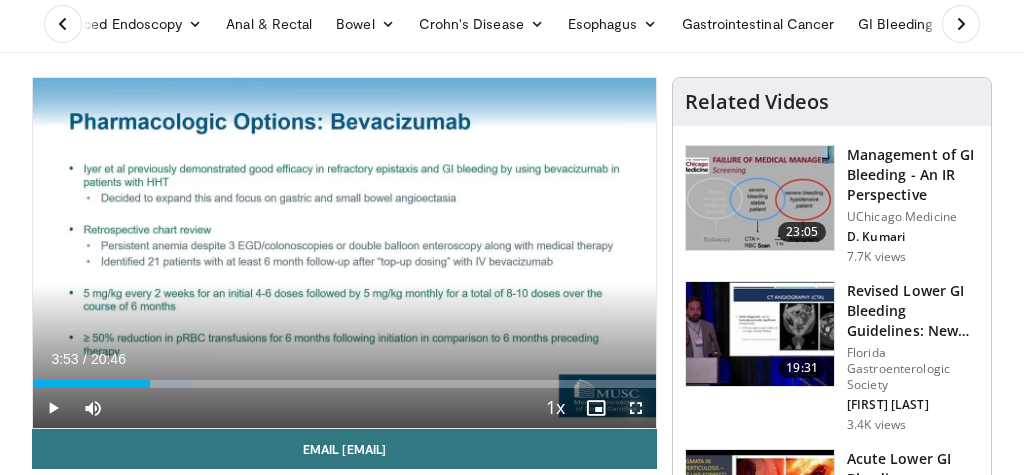 click at bounding box center (636, 408) 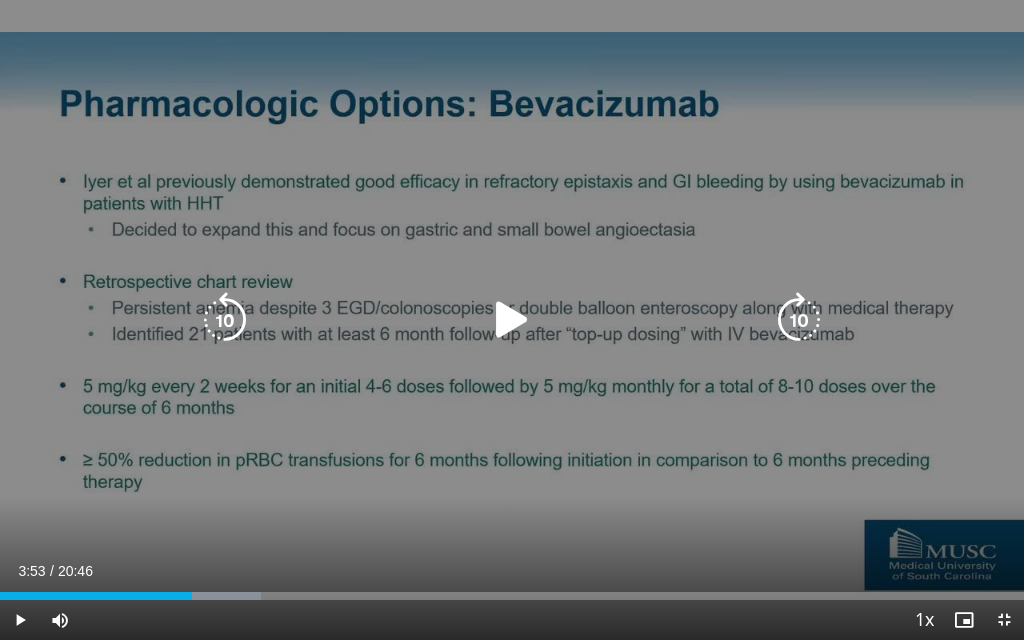 click at bounding box center (512, 320) 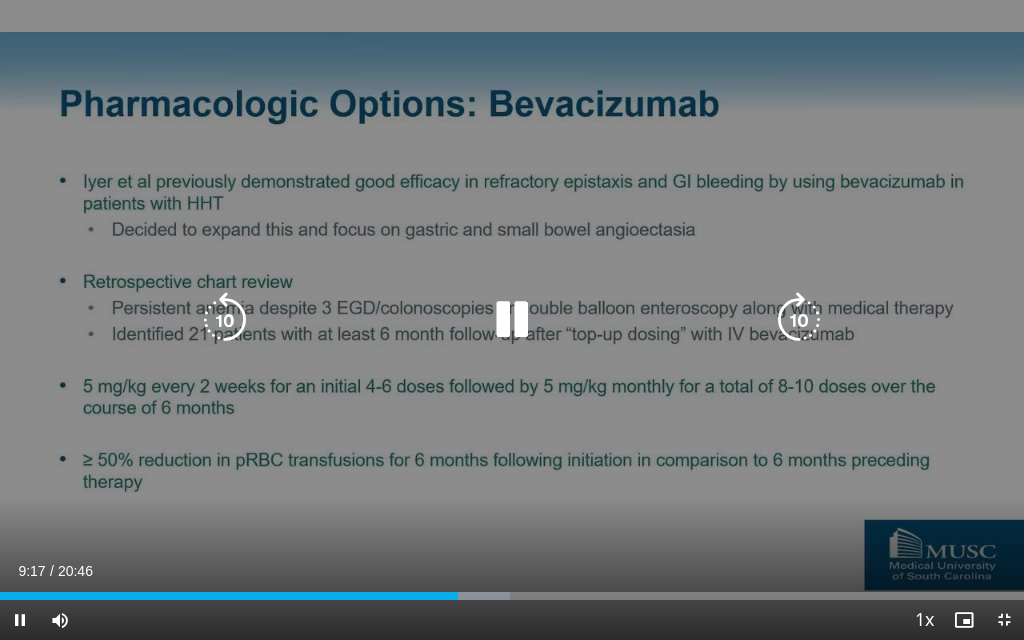click on "10 seconds
Tap to unmute" at bounding box center [512, 320] 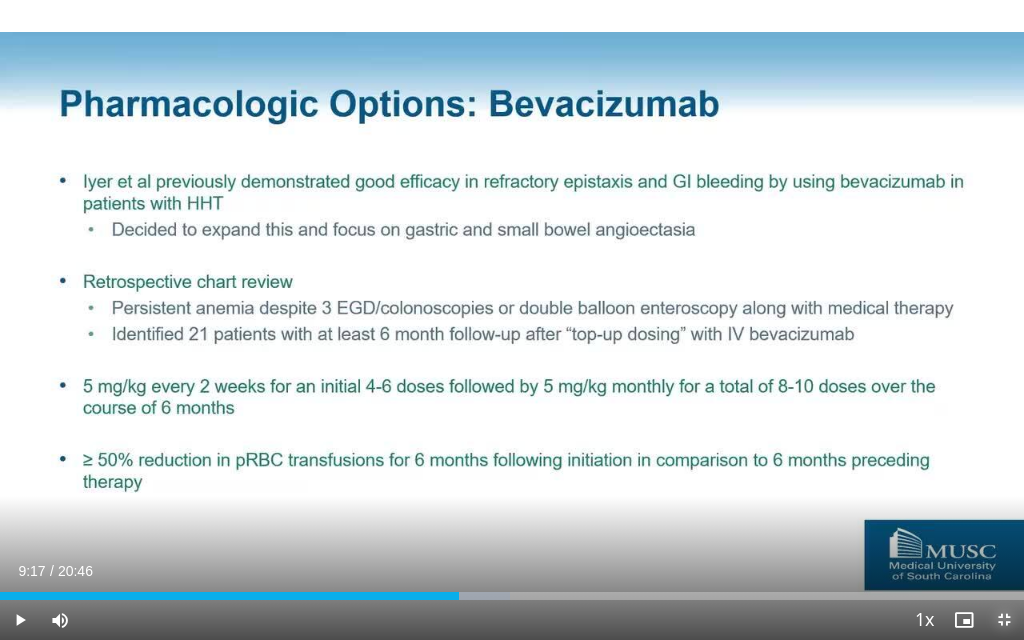 click at bounding box center (1004, 620) 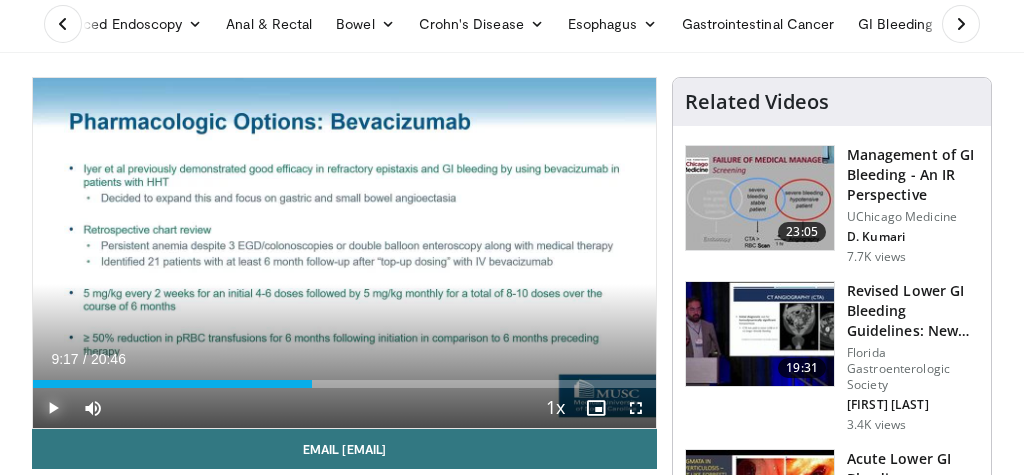click at bounding box center [53, 408] 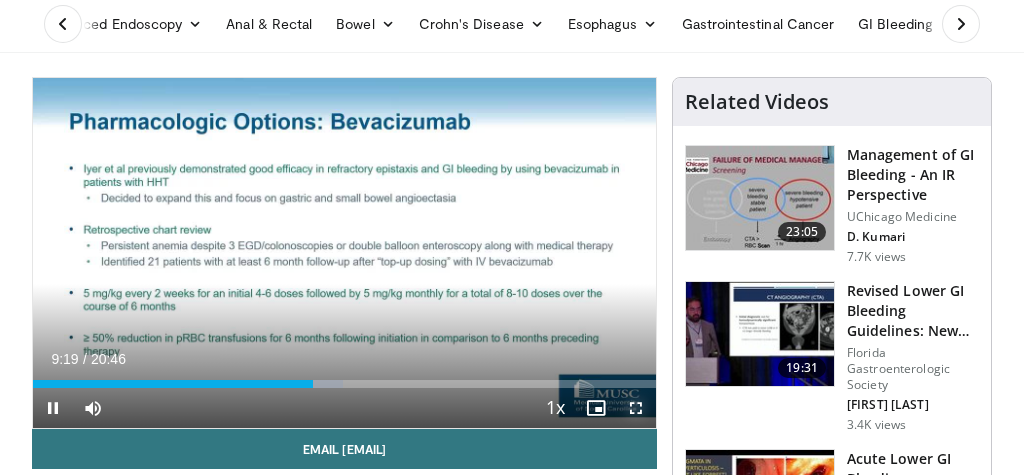 click at bounding box center [636, 408] 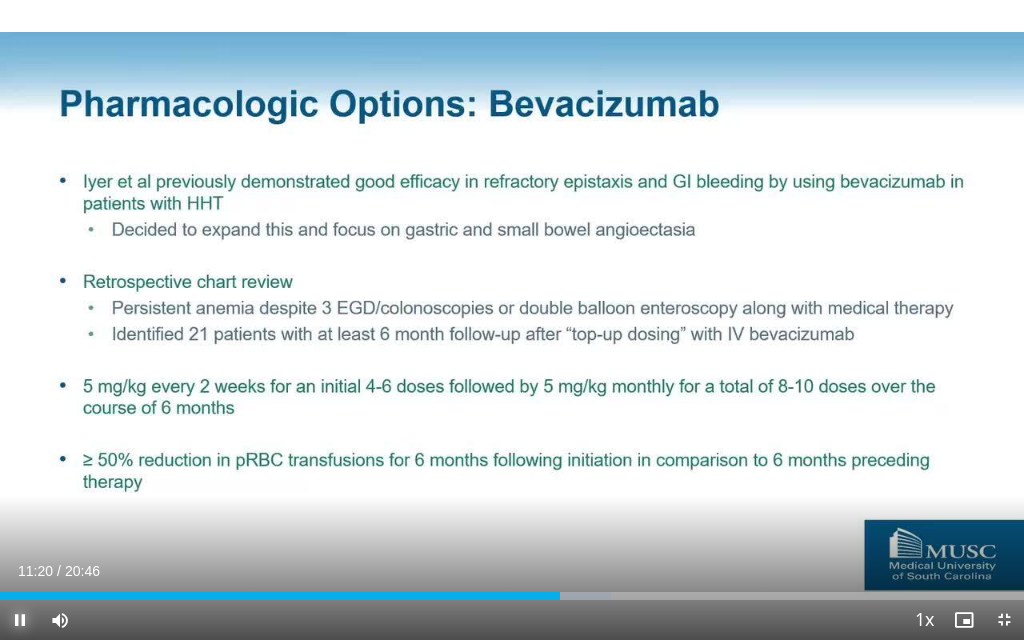 click at bounding box center [20, 620] 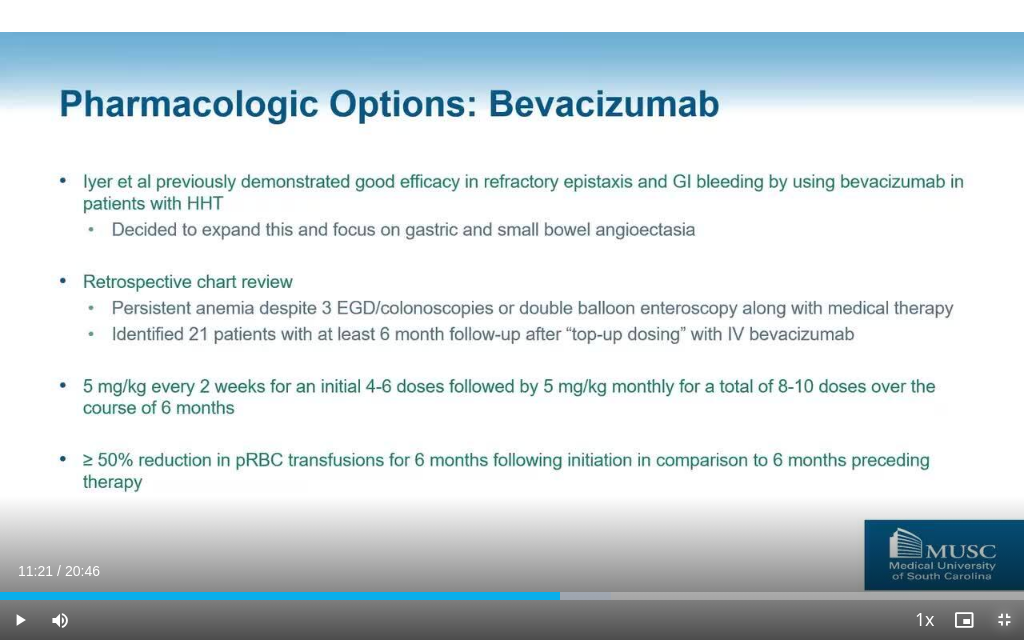 click at bounding box center [1004, 620] 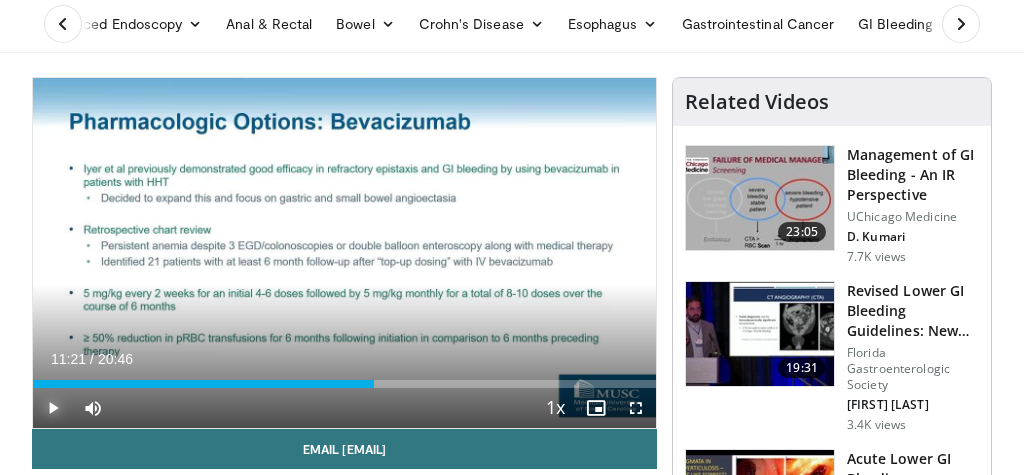 click at bounding box center [53, 408] 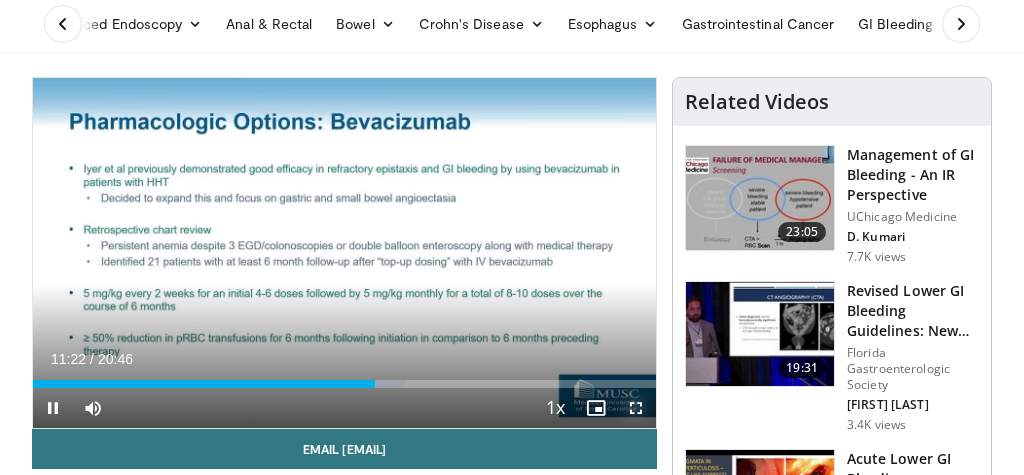 click at bounding box center [636, 408] 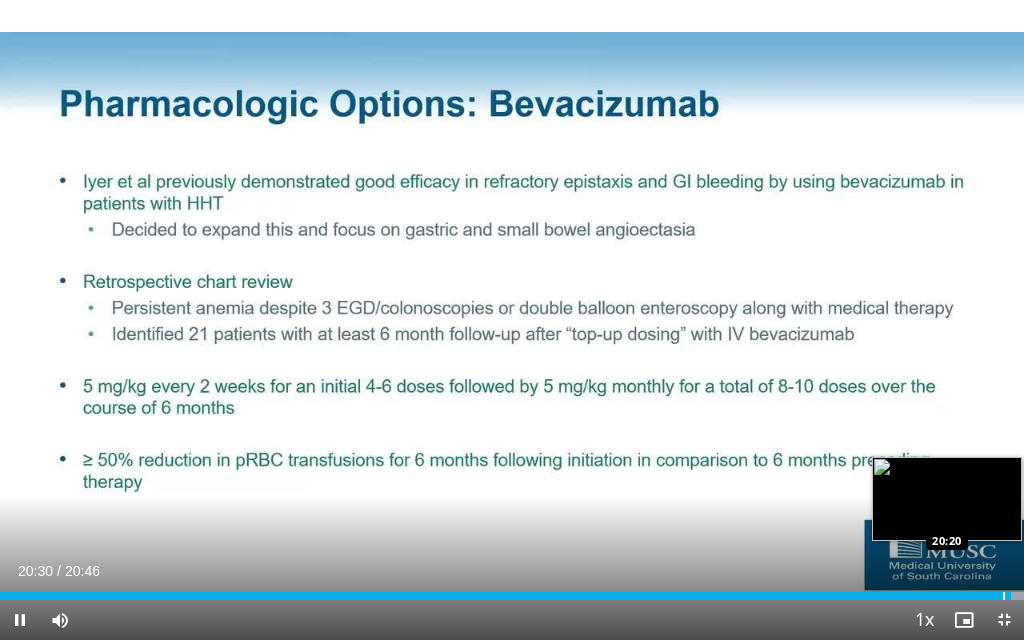 click at bounding box center [1004, 596] 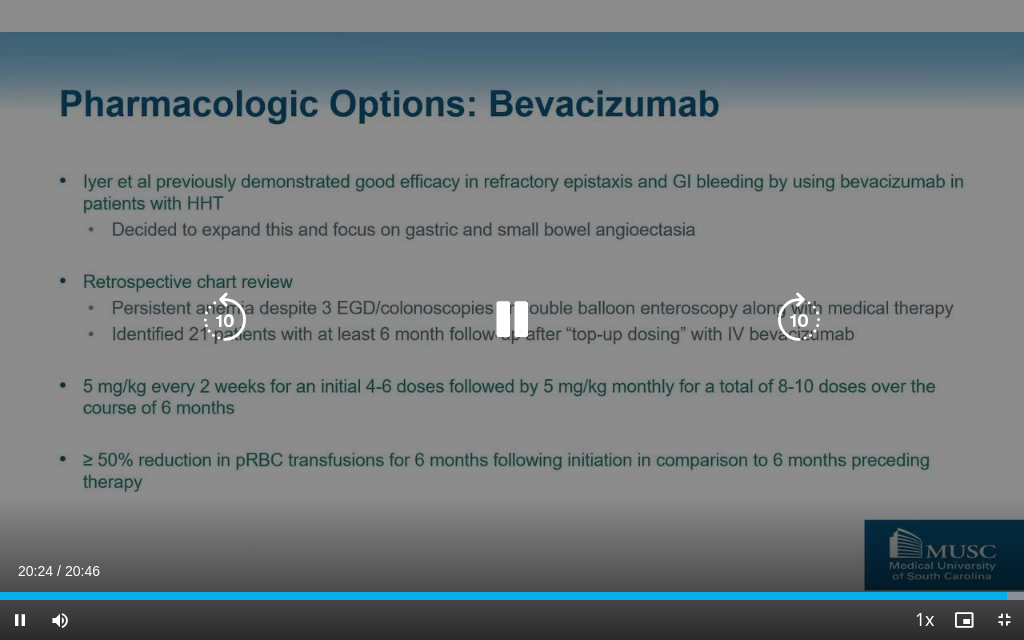 click at bounding box center [512, 320] 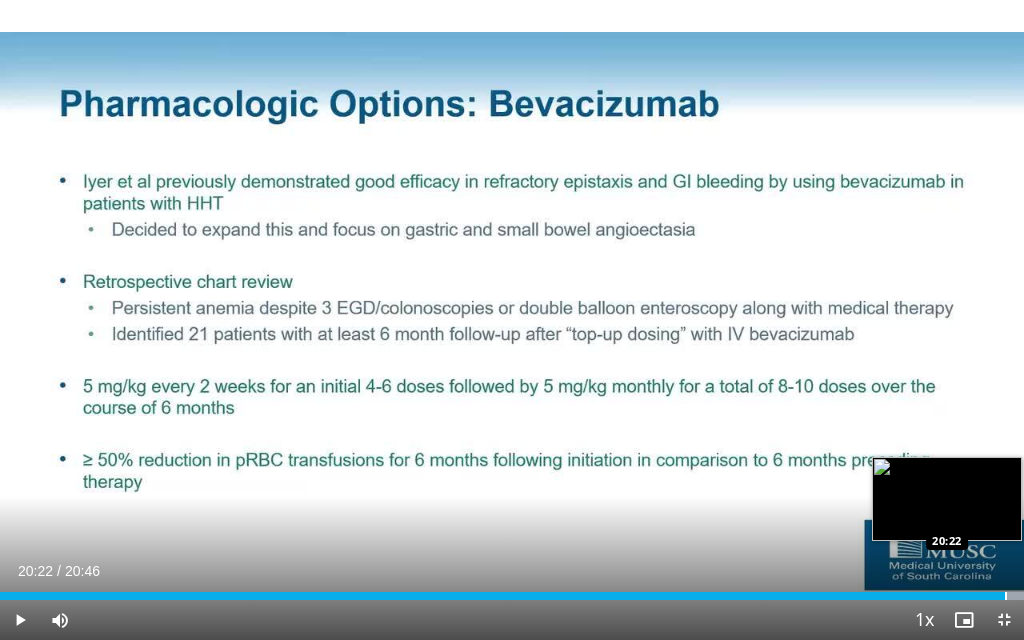 click at bounding box center (1006, 596) 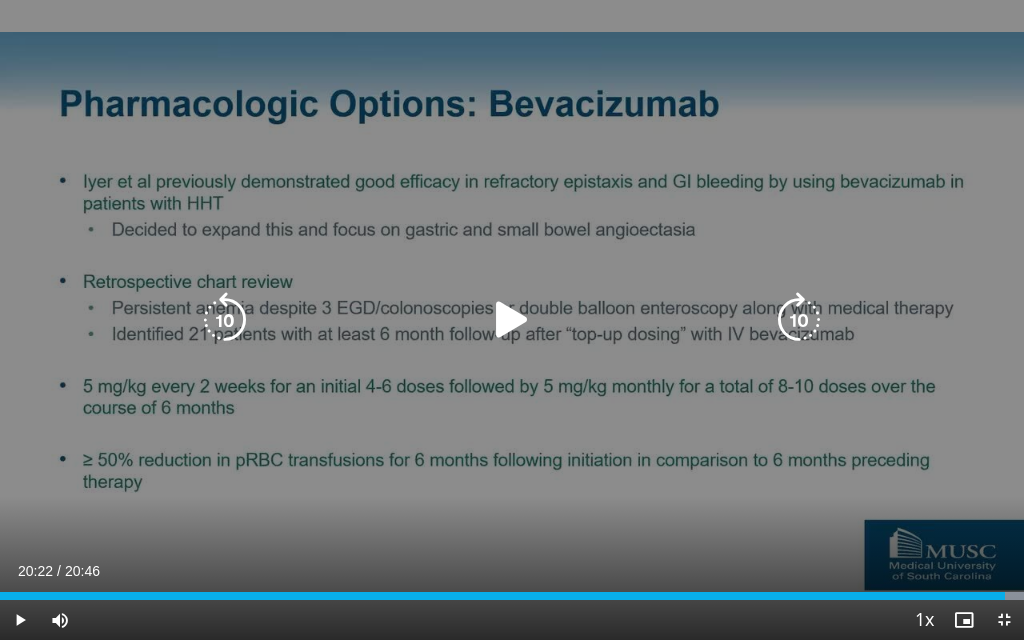 click at bounding box center (512, 320) 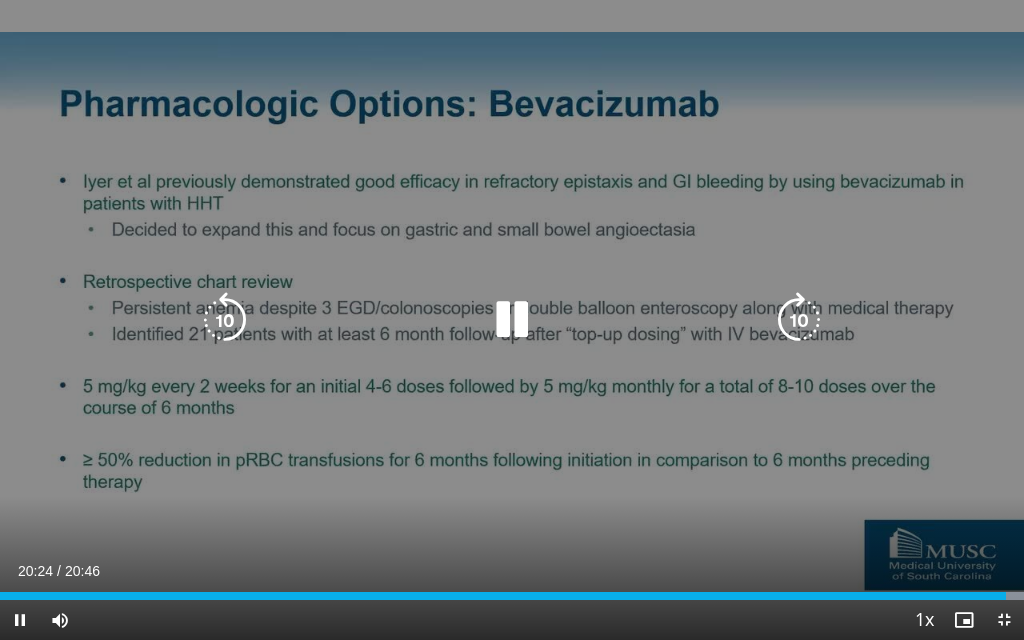 click at bounding box center [512, 320] 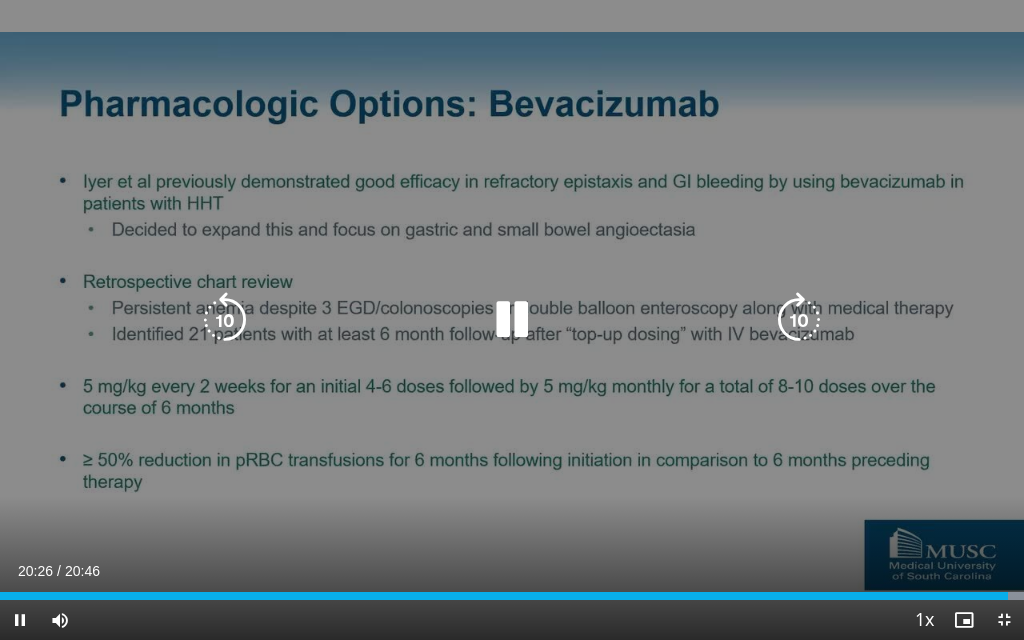 click at bounding box center [512, 320] 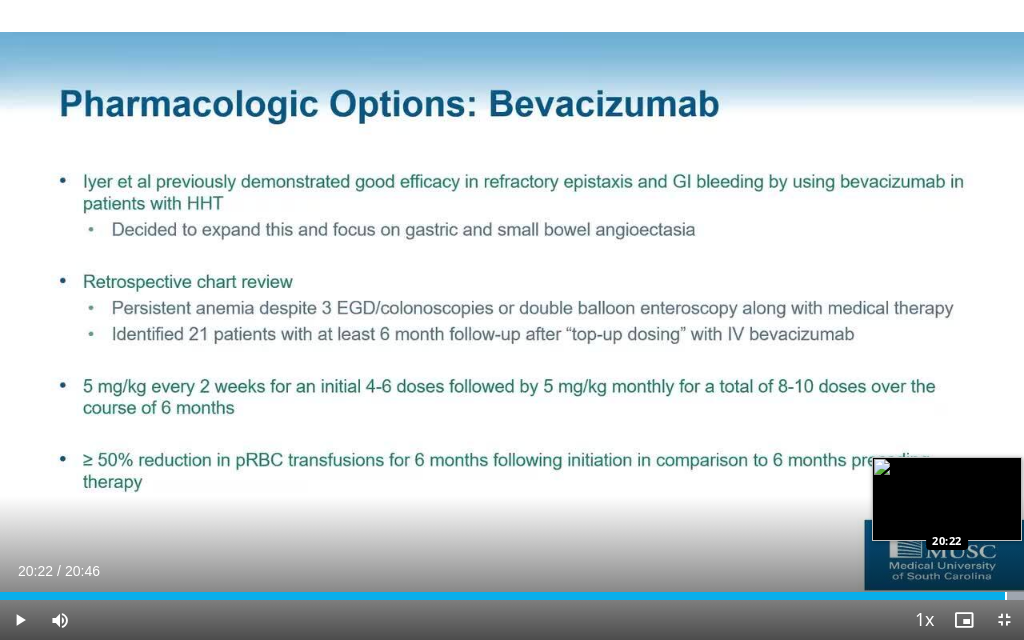 click at bounding box center [1006, 596] 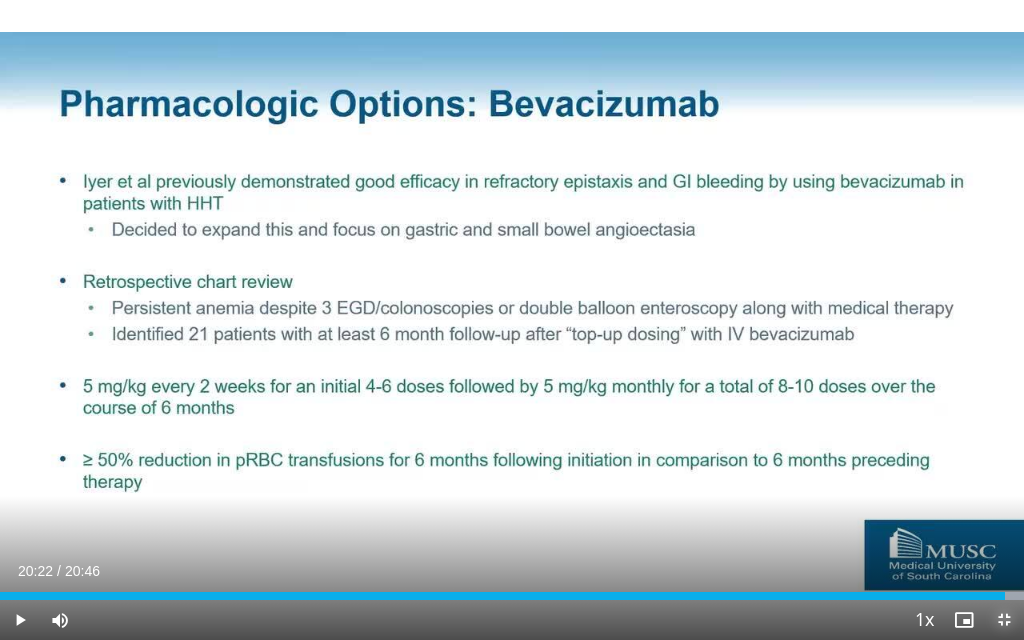 click at bounding box center (1004, 620) 